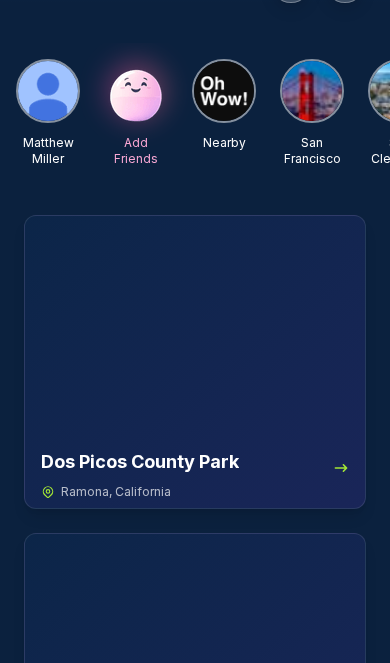 scroll, scrollTop: 0, scrollLeft: 0, axis: both 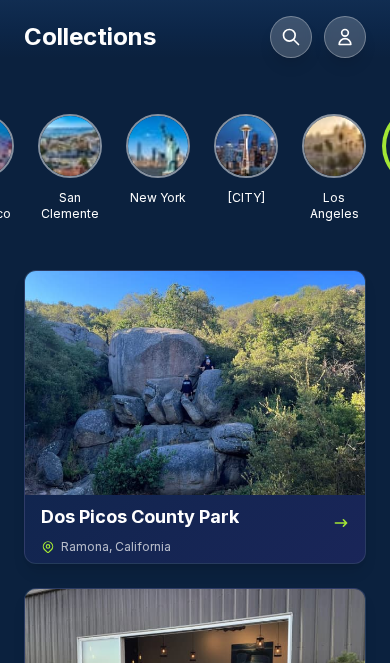 click at bounding box center (70, 146) 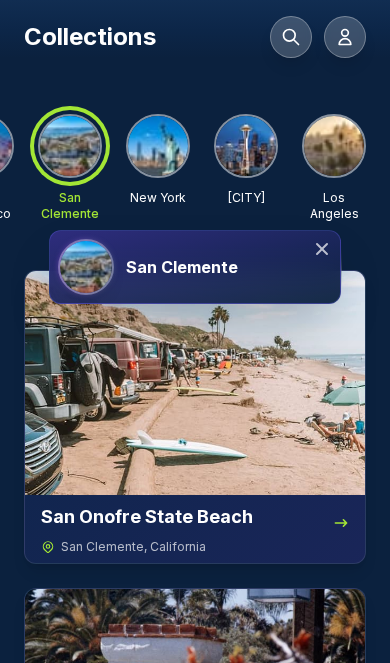click on "San Clemente" at bounding box center [182, 267] 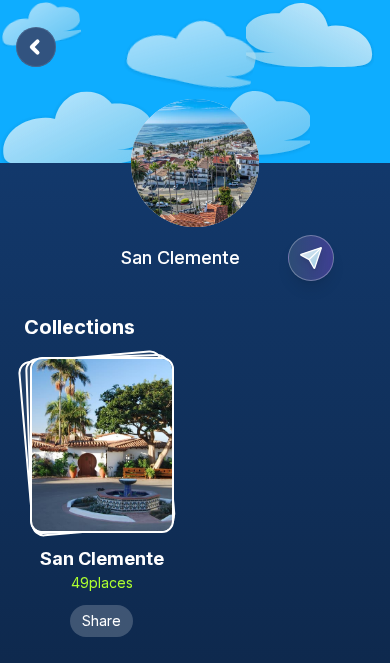 scroll, scrollTop: 50, scrollLeft: 0, axis: vertical 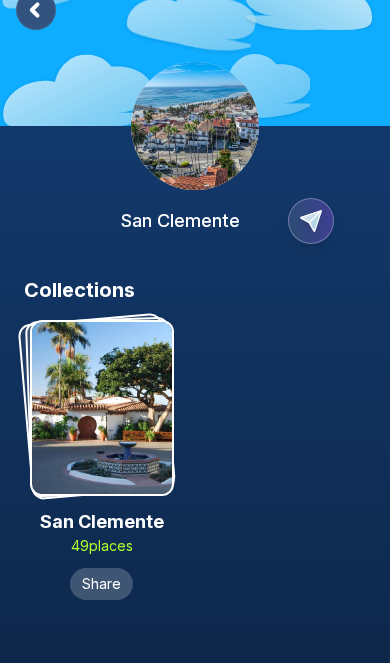 click at bounding box center [102, 408] 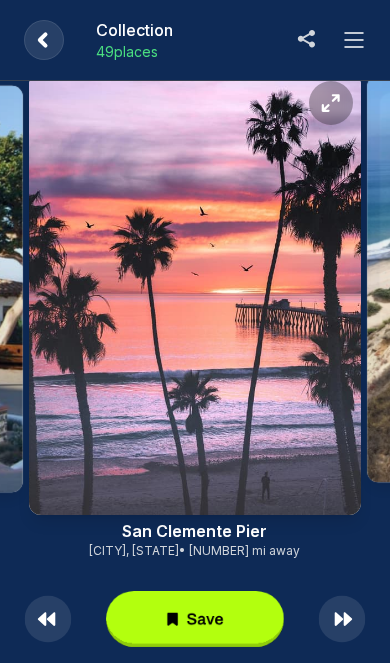 click at bounding box center [195, 294] 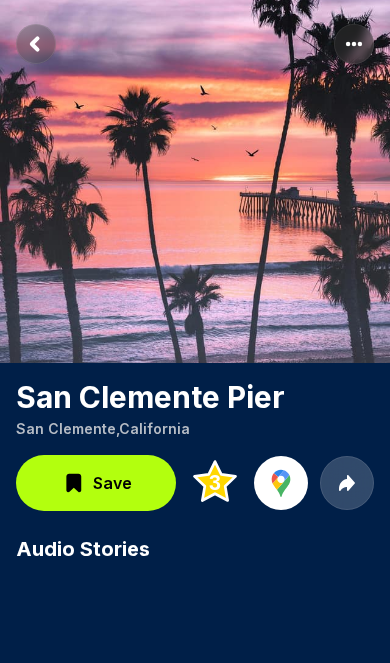 scroll, scrollTop: 50, scrollLeft: 0, axis: vertical 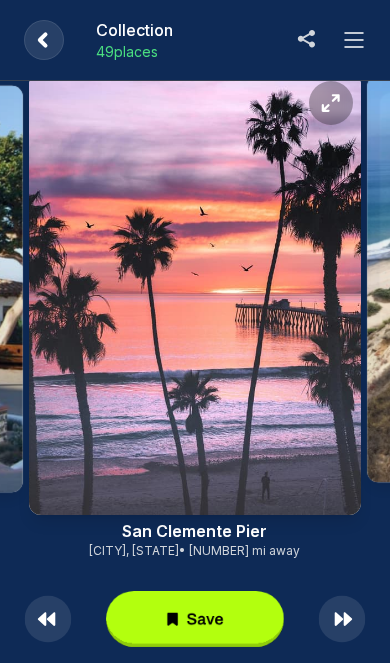 click at bounding box center (354, 40) 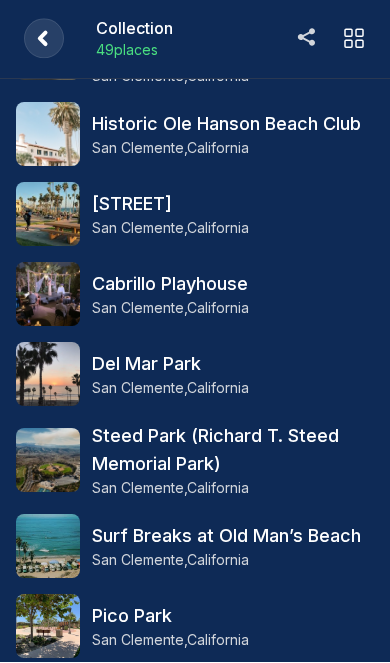 scroll, scrollTop: 3380, scrollLeft: 0, axis: vertical 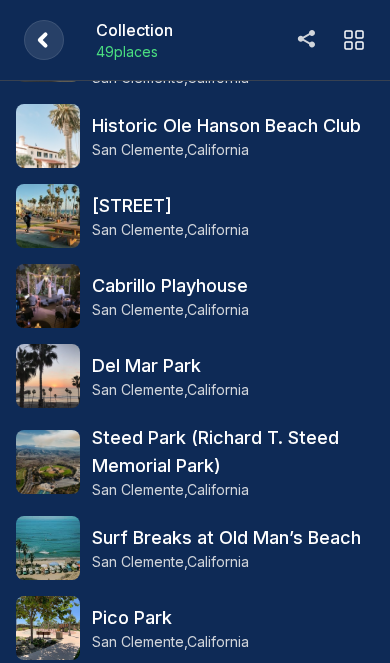 click on "[NAME] at [NAME] Beach" at bounding box center [233, 538] 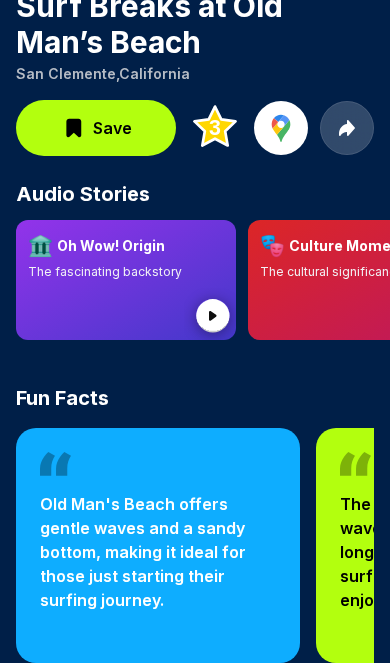 scroll, scrollTop: 390, scrollLeft: 0, axis: vertical 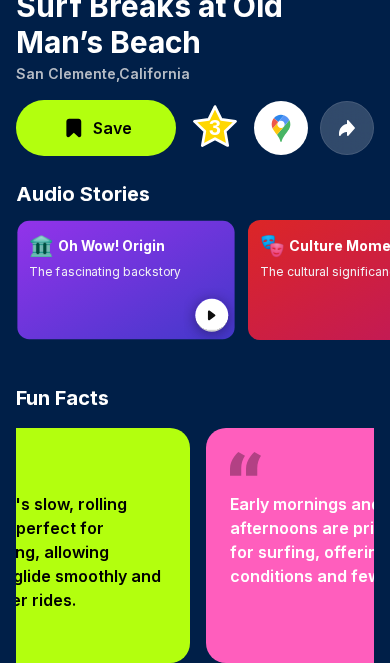 click 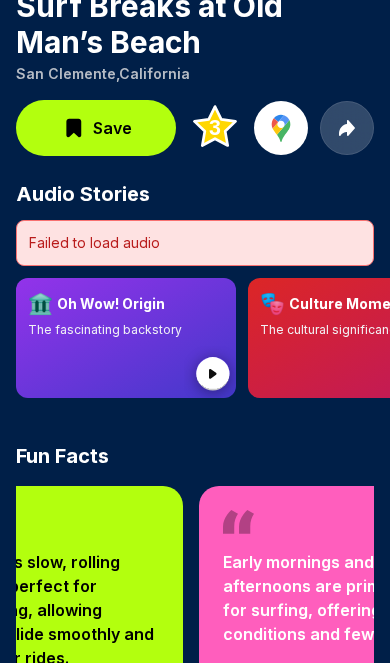 scroll, scrollTop: 0, scrollLeft: 419, axis: horizontal 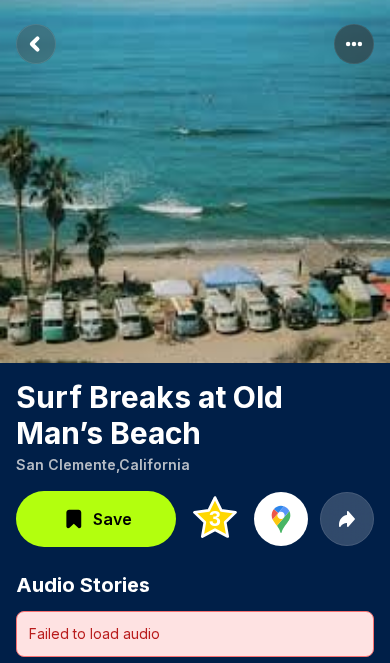 click 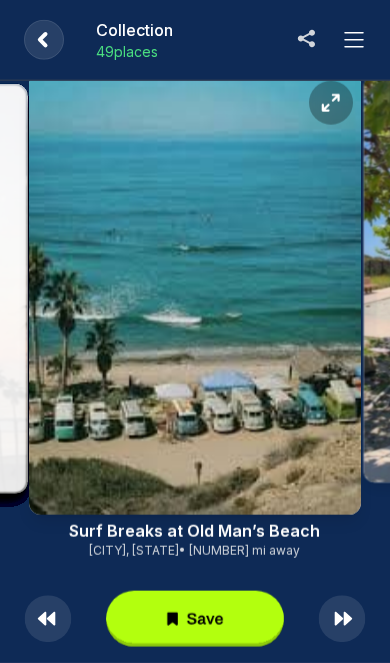 scroll, scrollTop: 116, scrollLeft: 0, axis: vertical 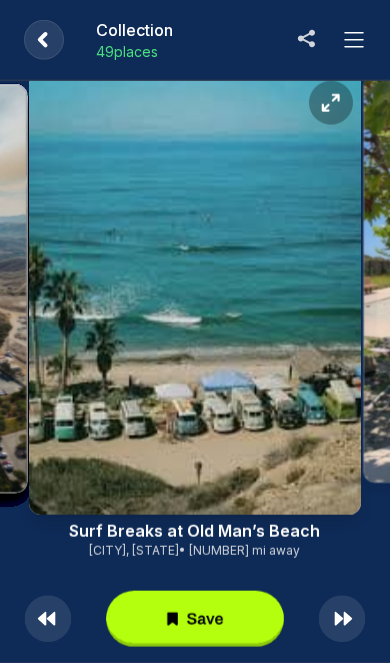 click 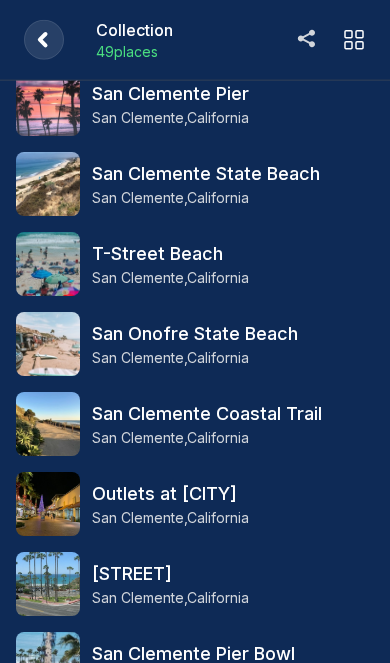 click 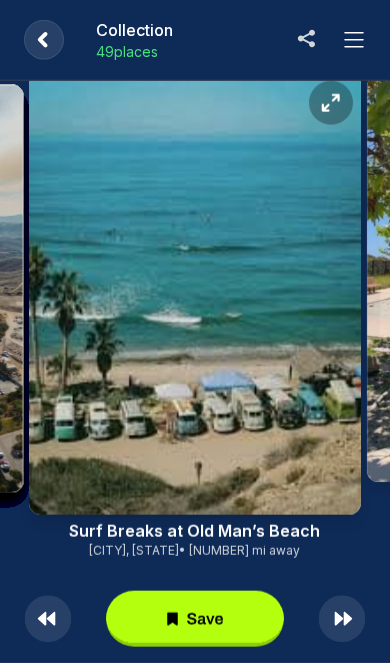 click 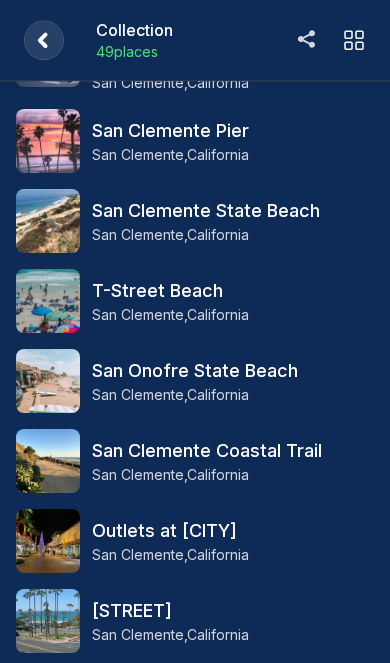 scroll, scrollTop: 0, scrollLeft: 0, axis: both 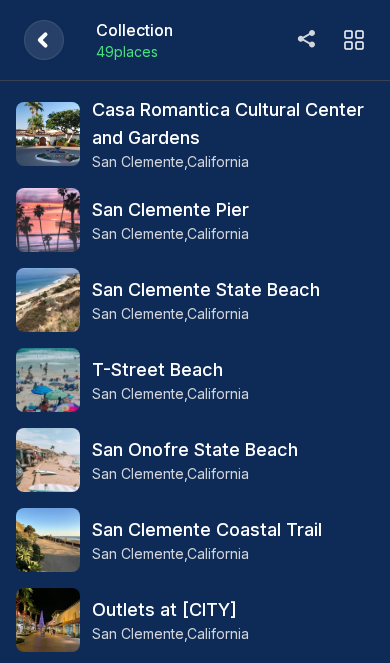 click 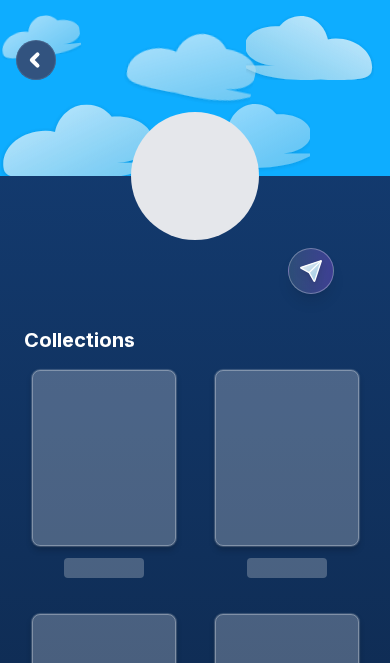 scroll, scrollTop: 50, scrollLeft: 0, axis: vertical 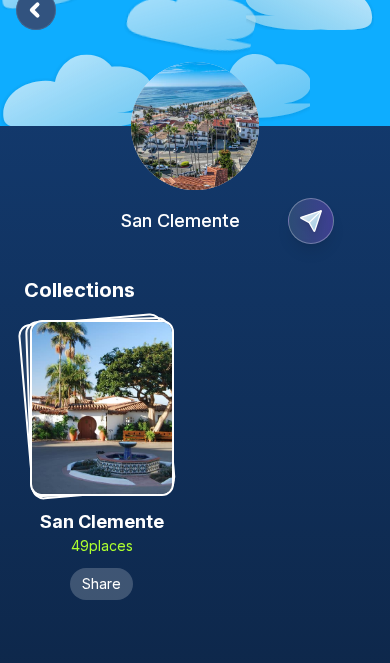 click 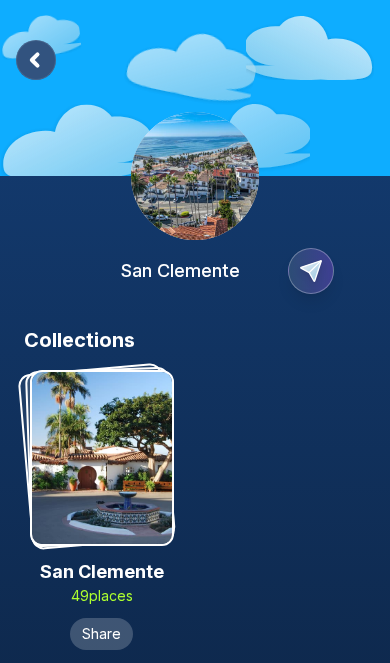 click 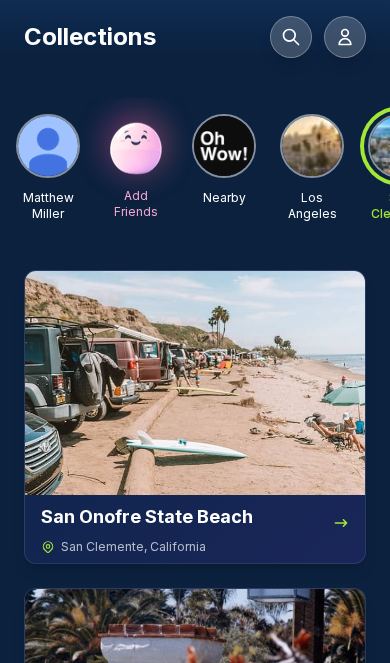 click at bounding box center (345, 37) 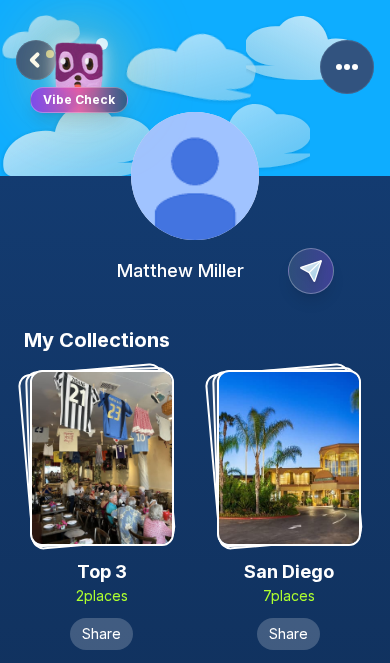 click 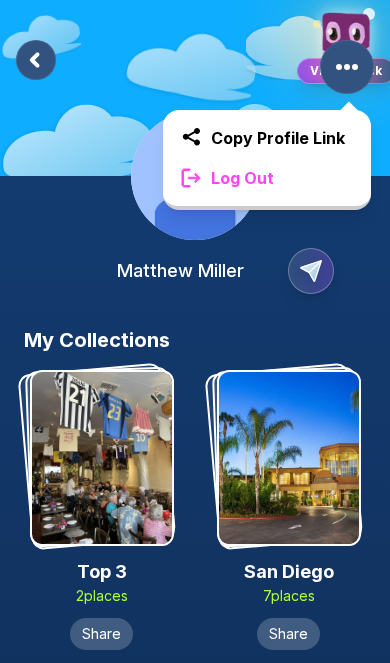 click on "Log Out" at bounding box center [267, 178] 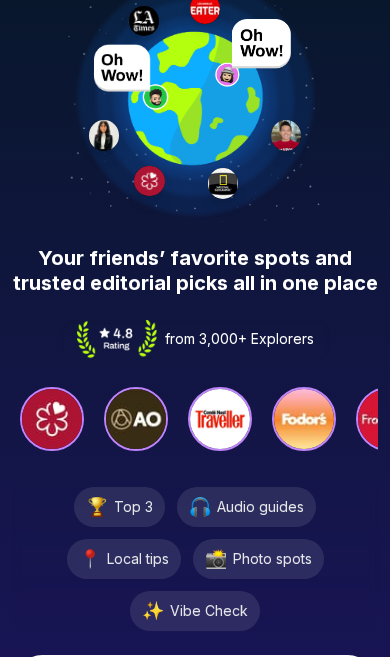 scroll, scrollTop: 0, scrollLeft: 0, axis: both 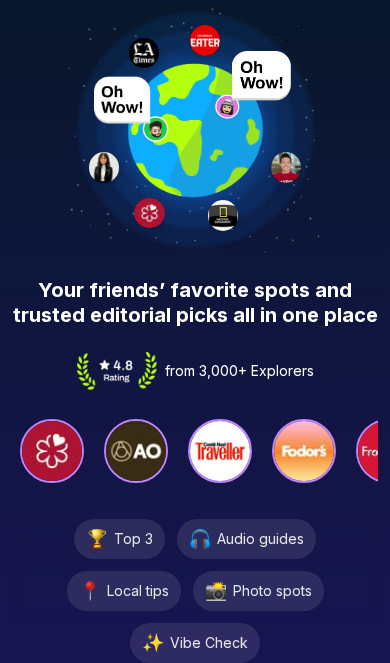 click on "Your friends’ favorite spots and trusted editorial picks all in one place" at bounding box center (195, 303) 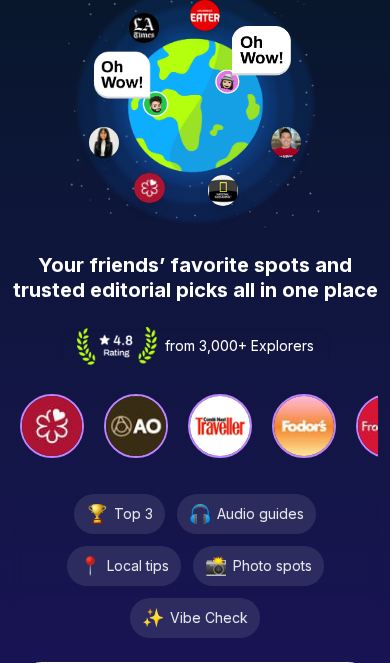scroll, scrollTop: 25, scrollLeft: 0, axis: vertical 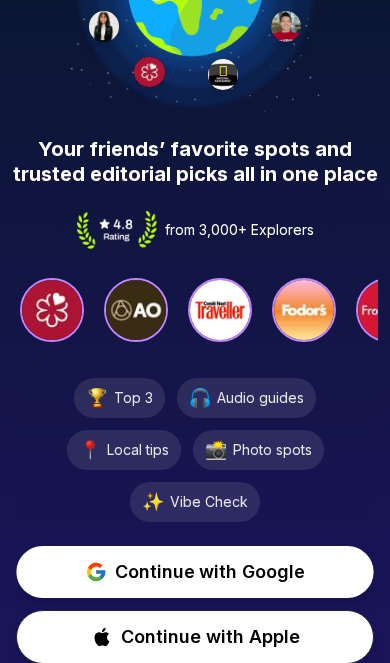 click on "Continue with Google" at bounding box center [210, 572] 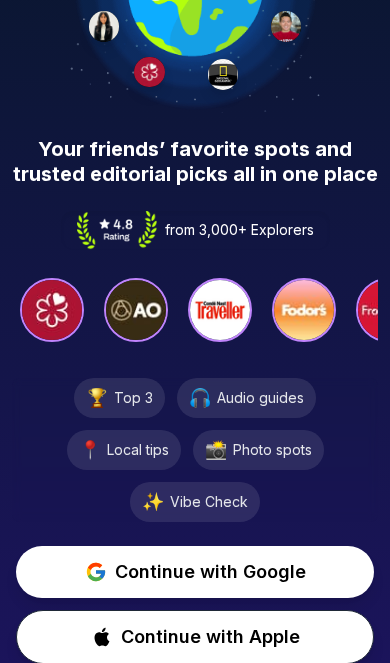 scroll, scrollTop: 141, scrollLeft: 0, axis: vertical 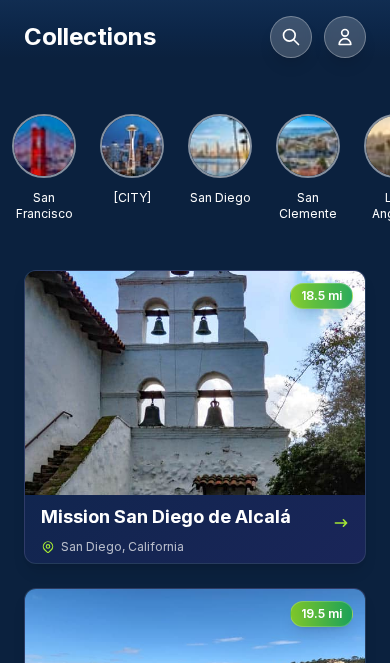 click on "Matthew Miller Add Friends Nearby San Francisco Seattle San Diego San Clemente Los Angeles New York" at bounding box center (132, 168) 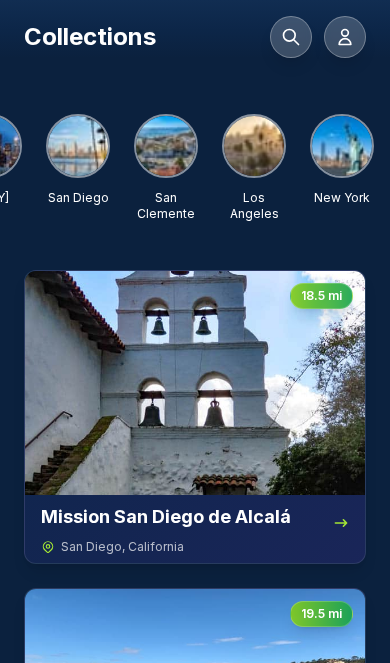 scroll, scrollTop: 0, scrollLeft: 410, axis: horizontal 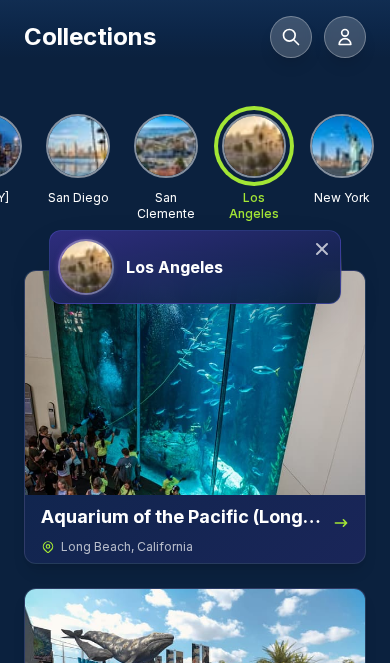 click on "Los Angeles" at bounding box center [174, 267] 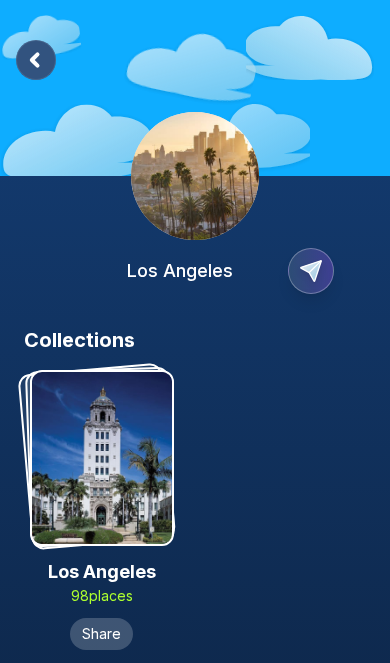click at bounding box center [102, 458] 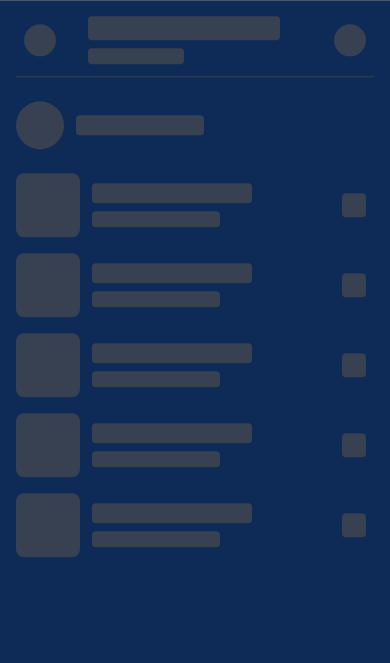 scroll, scrollTop: 0, scrollLeft: 0, axis: both 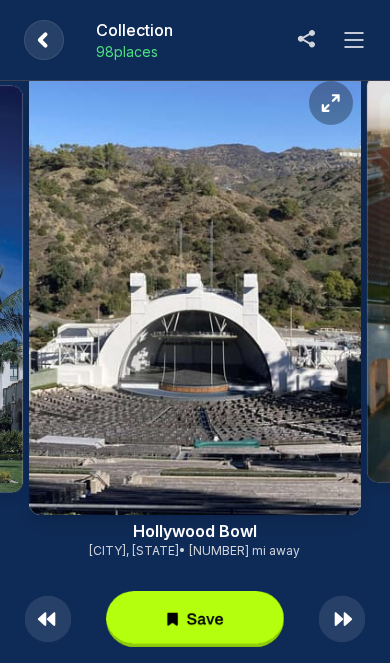 click 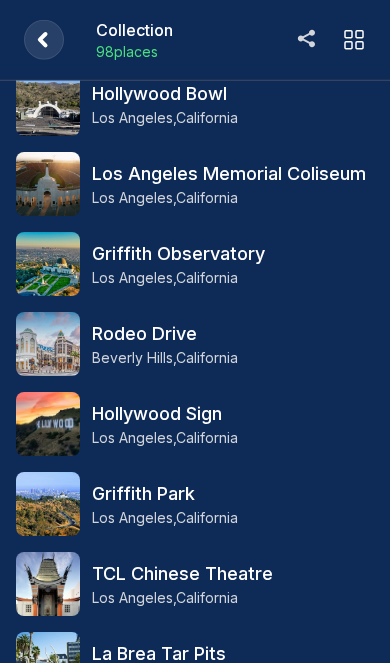 scroll, scrollTop: 0, scrollLeft: 0, axis: both 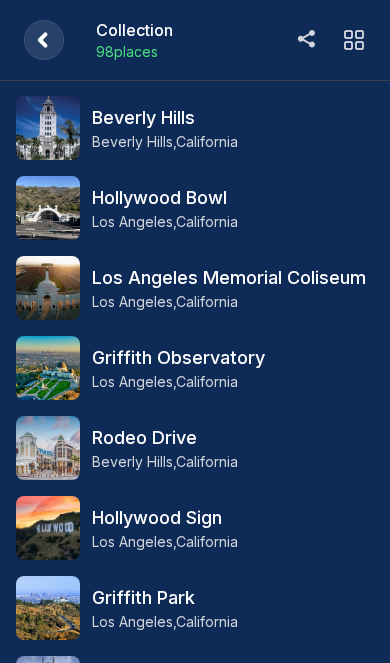 click 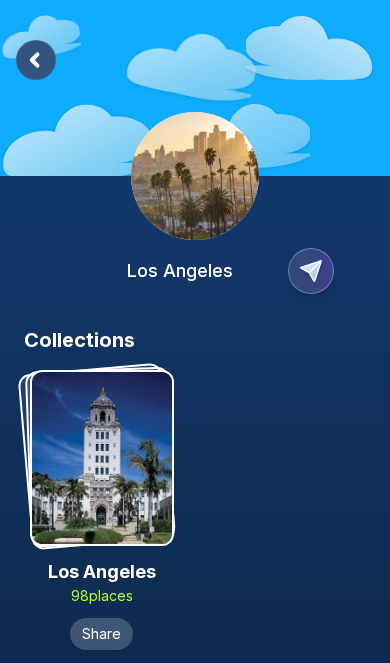 click 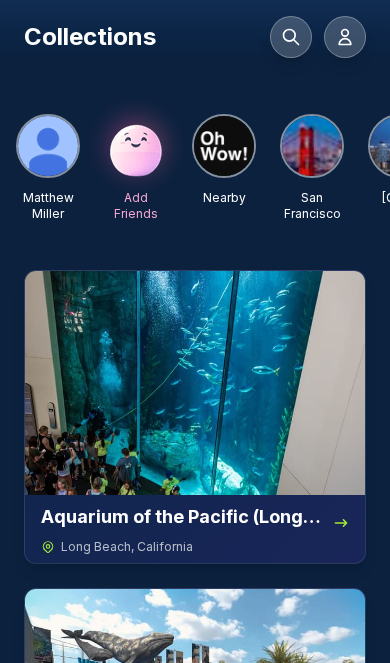 click 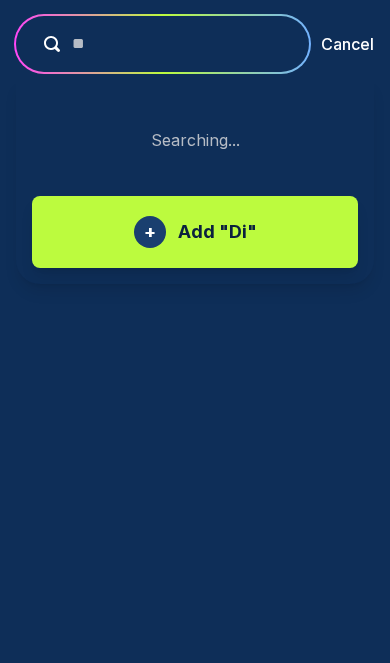 type on "***" 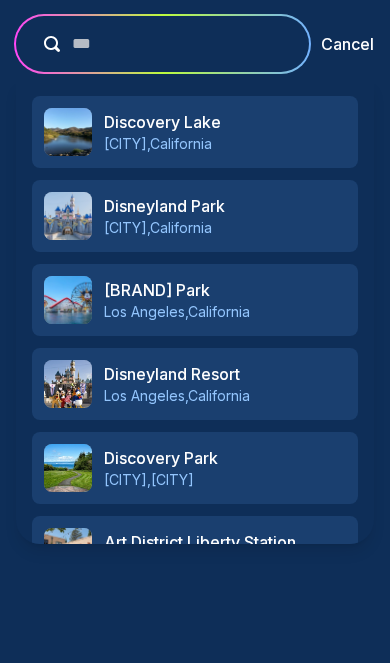 click on "[NAME] Park" at bounding box center [225, 206] 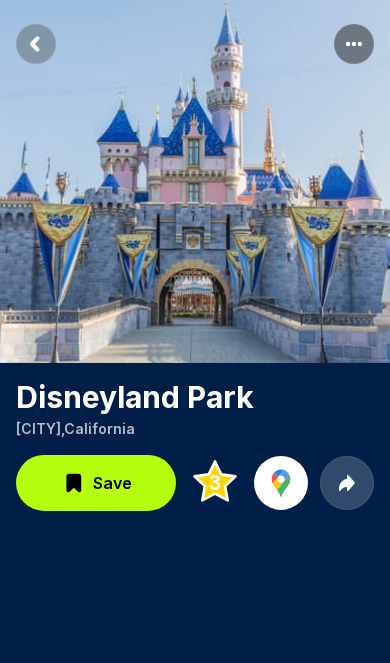 scroll, scrollTop: 0, scrollLeft: 0, axis: both 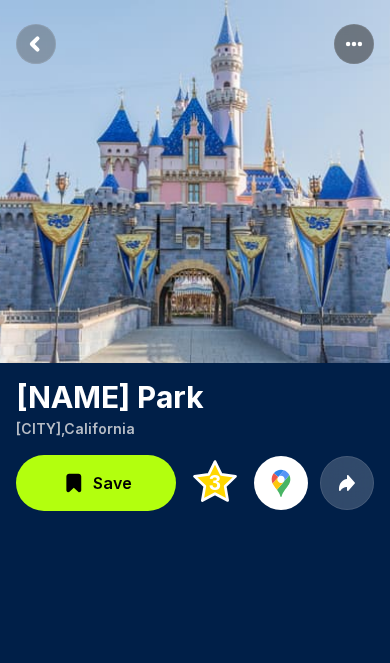 click 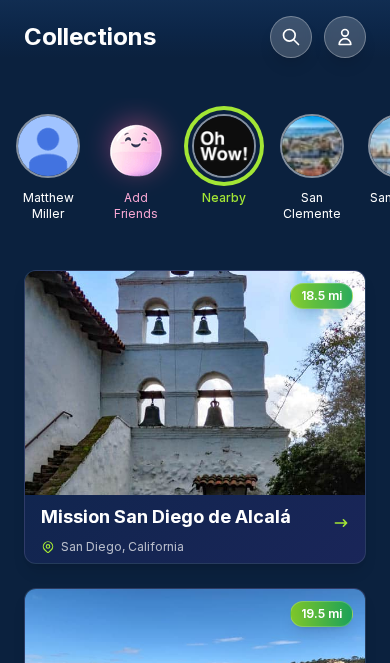 click at bounding box center (224, 146) 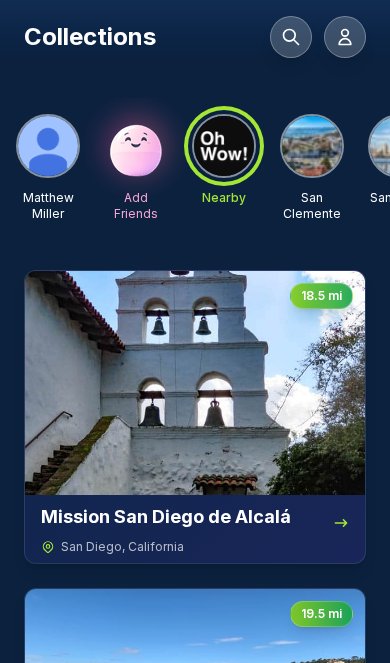 click at bounding box center (312, 146) 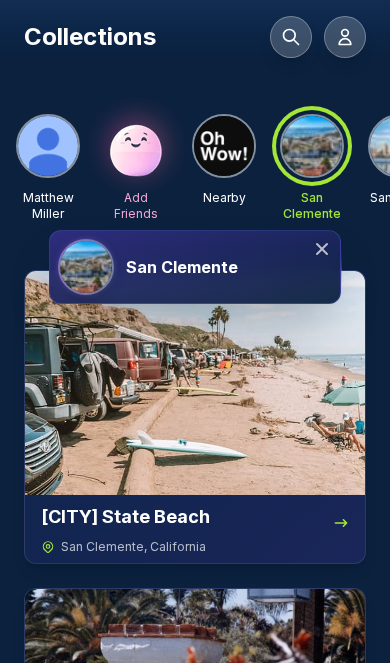 click on "San Clemente" at bounding box center (182, 267) 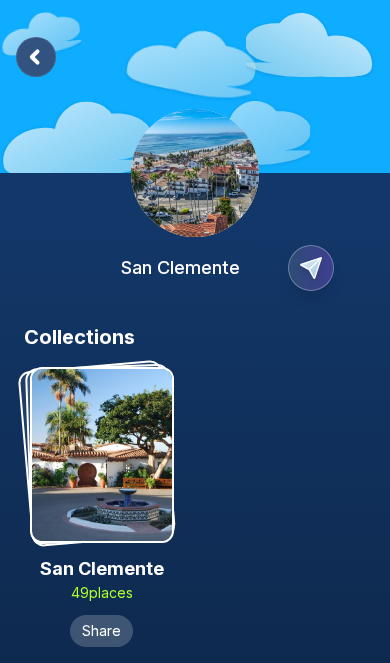 scroll, scrollTop: 0, scrollLeft: 0, axis: both 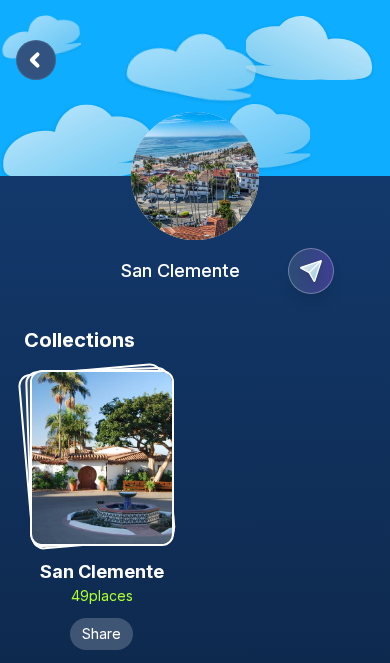 click 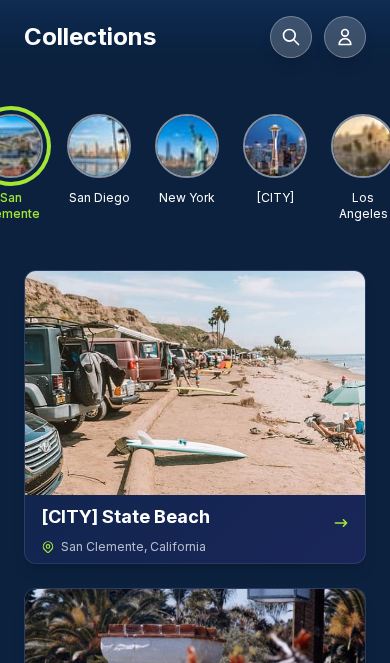 scroll, scrollTop: 0, scrollLeft: 324, axis: horizontal 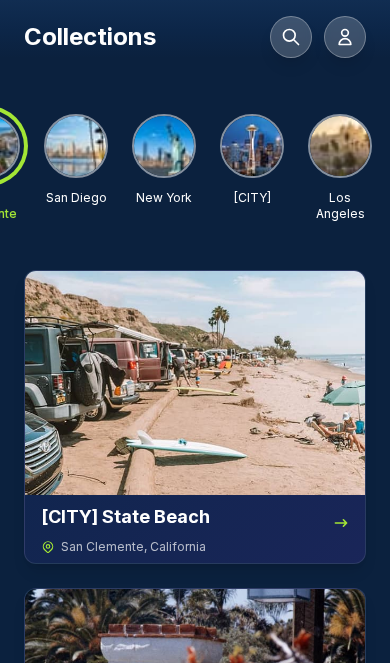 click at bounding box center [76, 146] 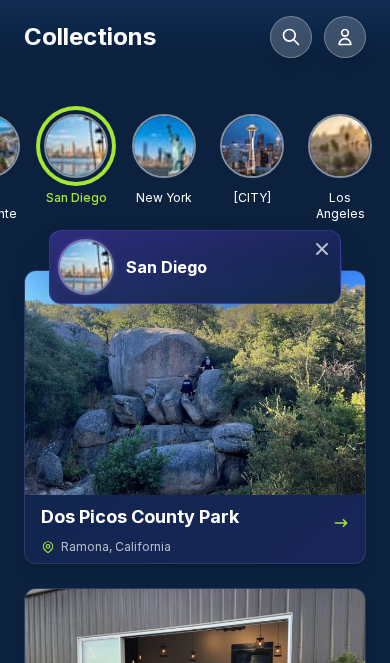 click on "San Diego" at bounding box center [229, 267] 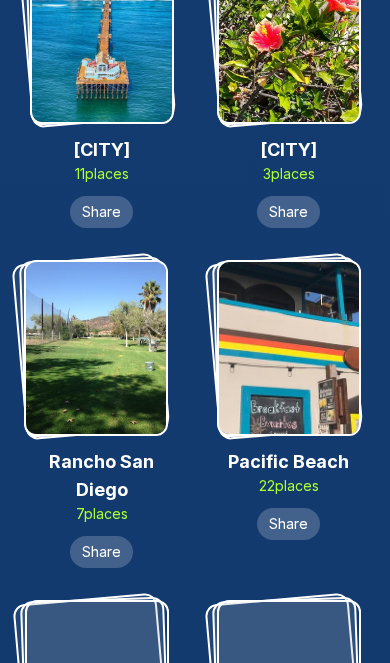 scroll, scrollTop: 2010, scrollLeft: 0, axis: vertical 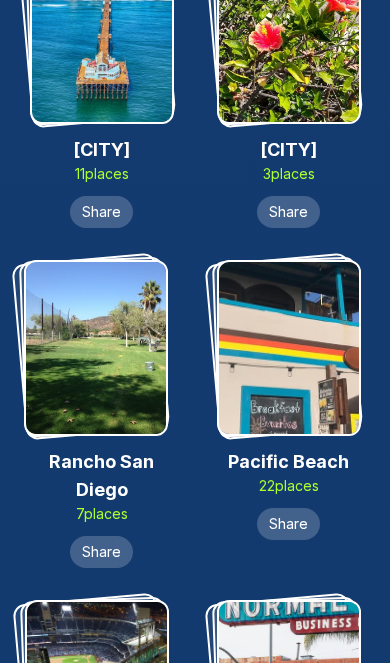 click at bounding box center [289, 348] 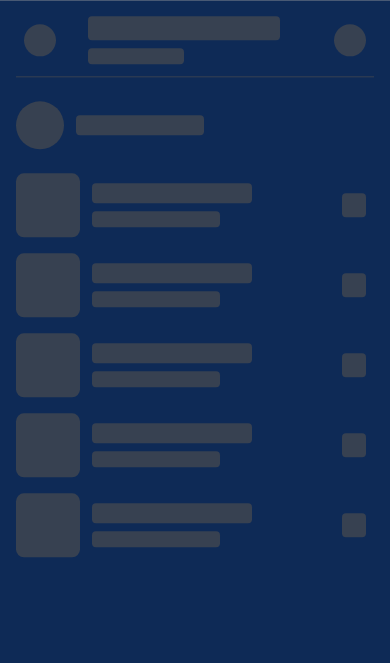 scroll, scrollTop: 0, scrollLeft: 0, axis: both 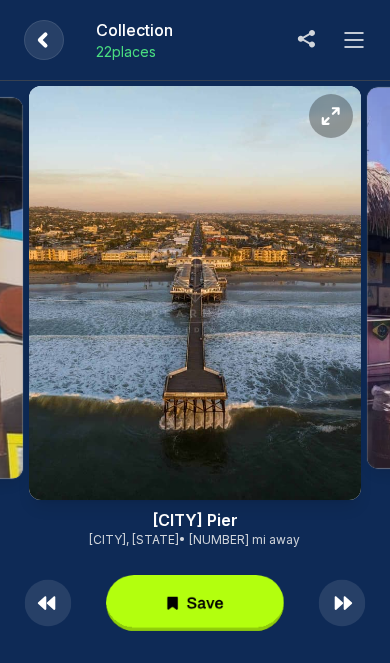 click 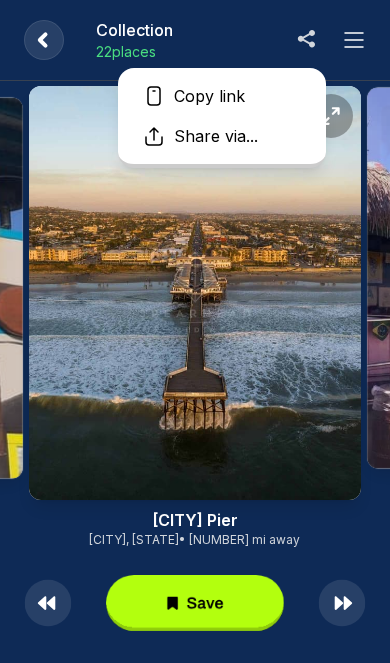 click on "Share via..." at bounding box center (216, 136) 